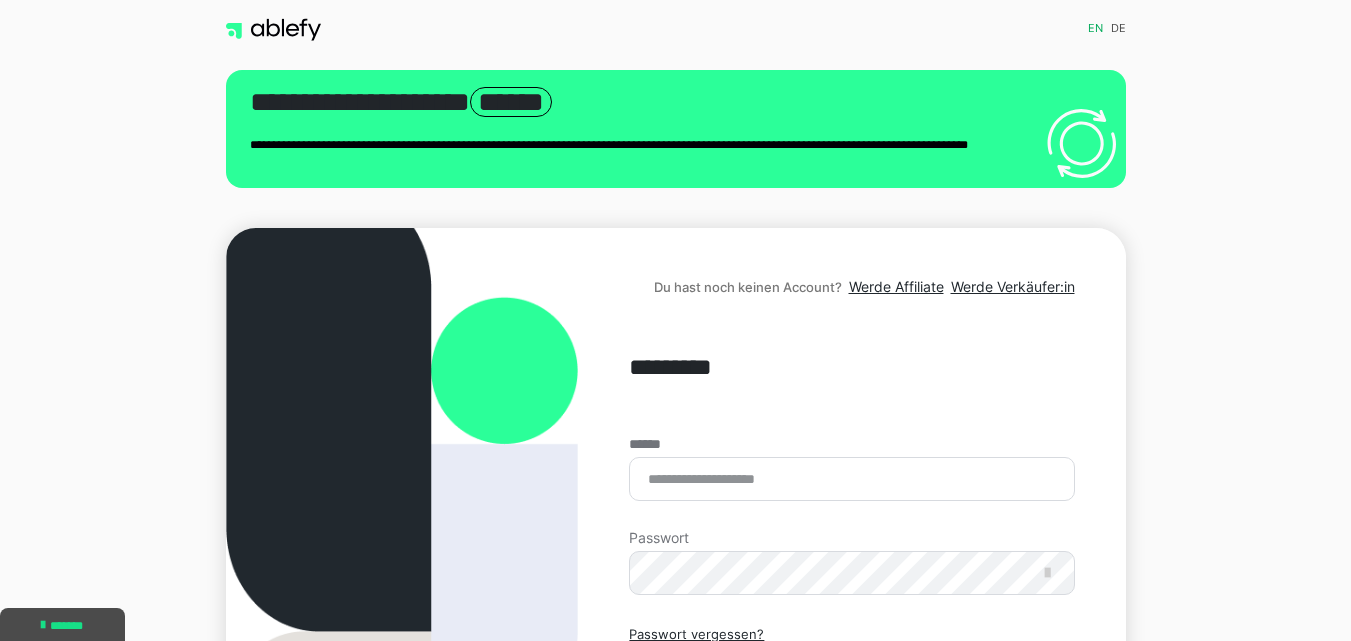 scroll, scrollTop: 0, scrollLeft: 0, axis: both 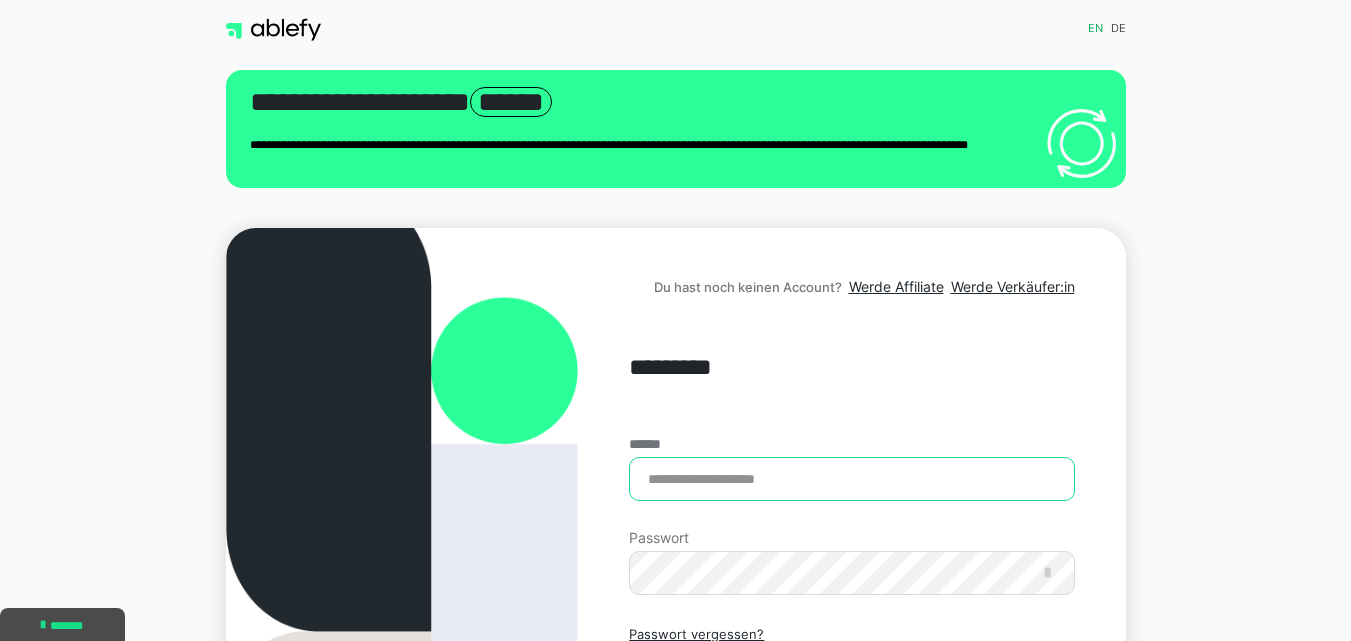 click on "******" at bounding box center (851, 479) 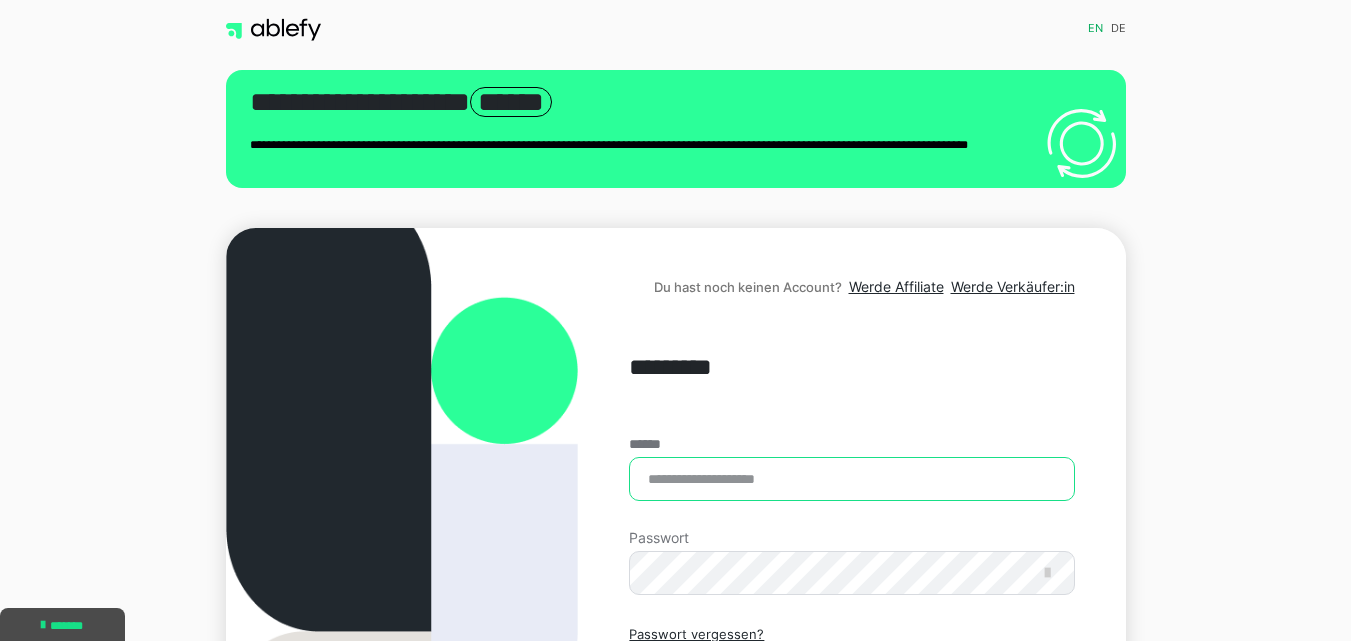 type on "**********" 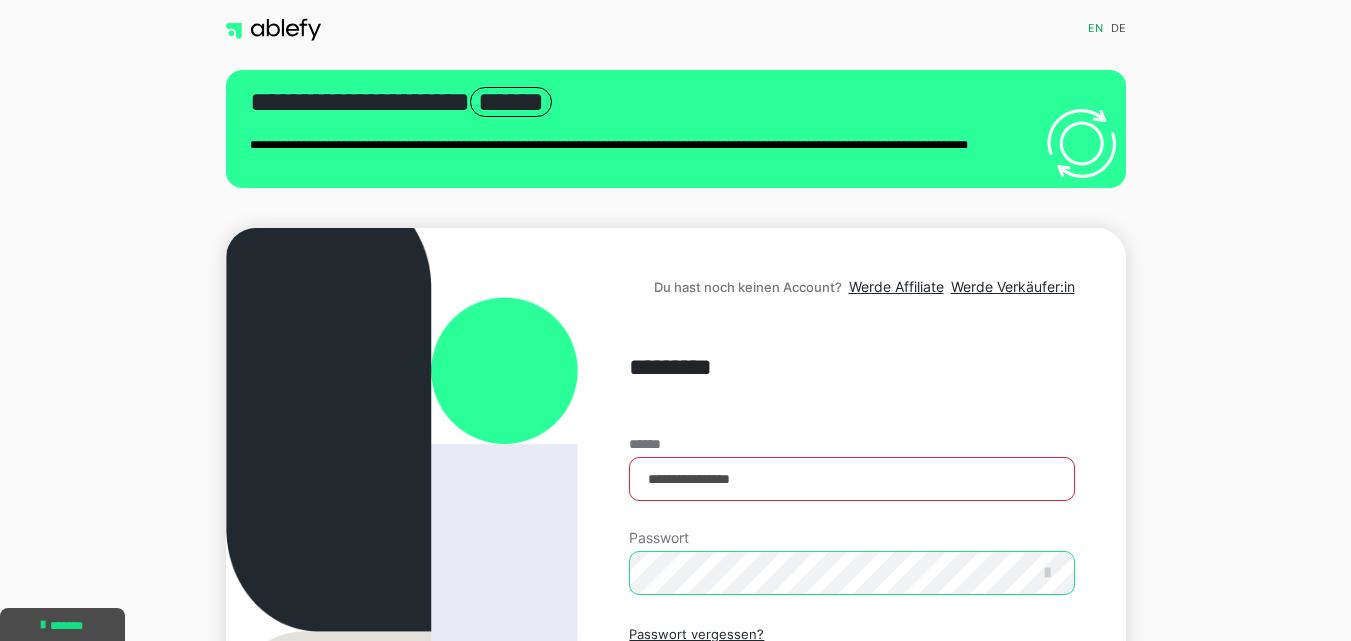 click on "Einloggen" at bounding box center [851, 721] 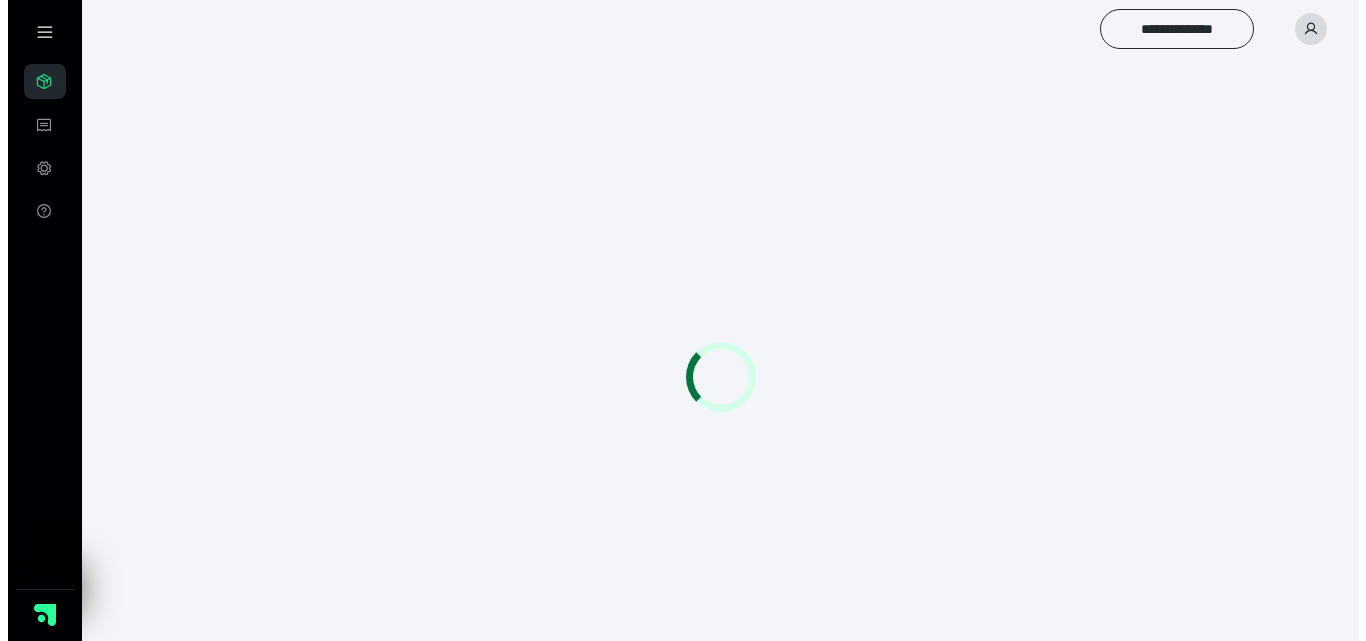 scroll, scrollTop: 0, scrollLeft: 0, axis: both 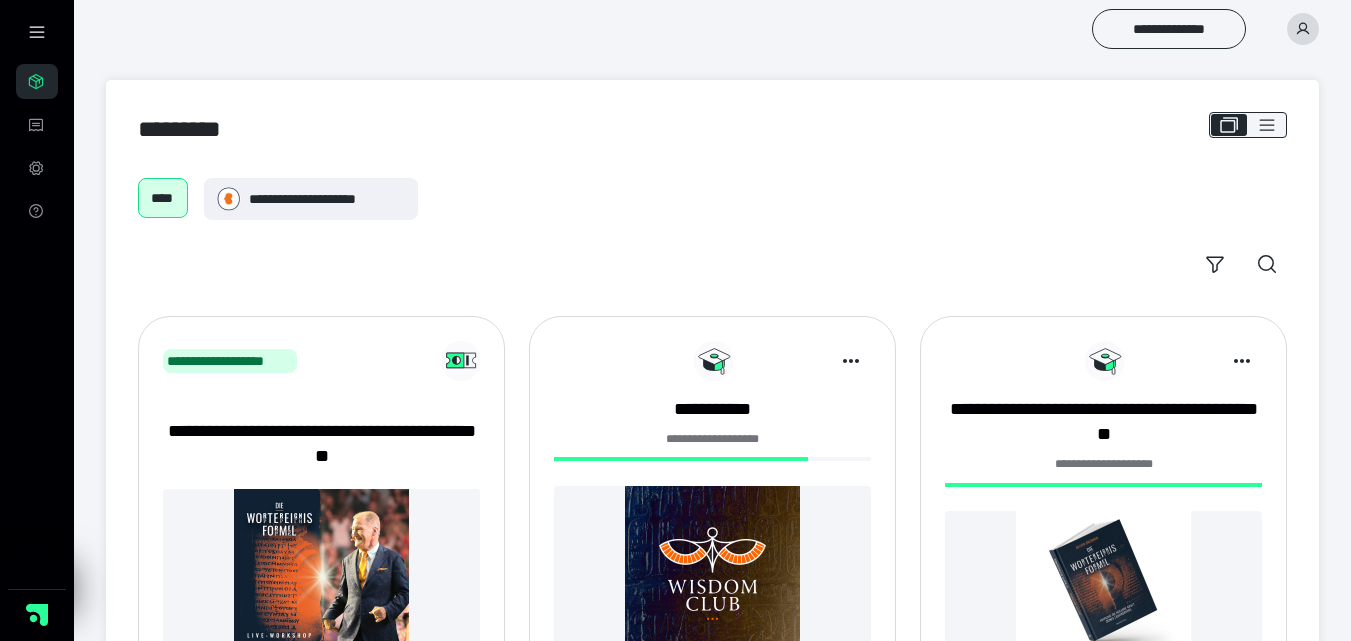 click at bounding box center [321, 576] 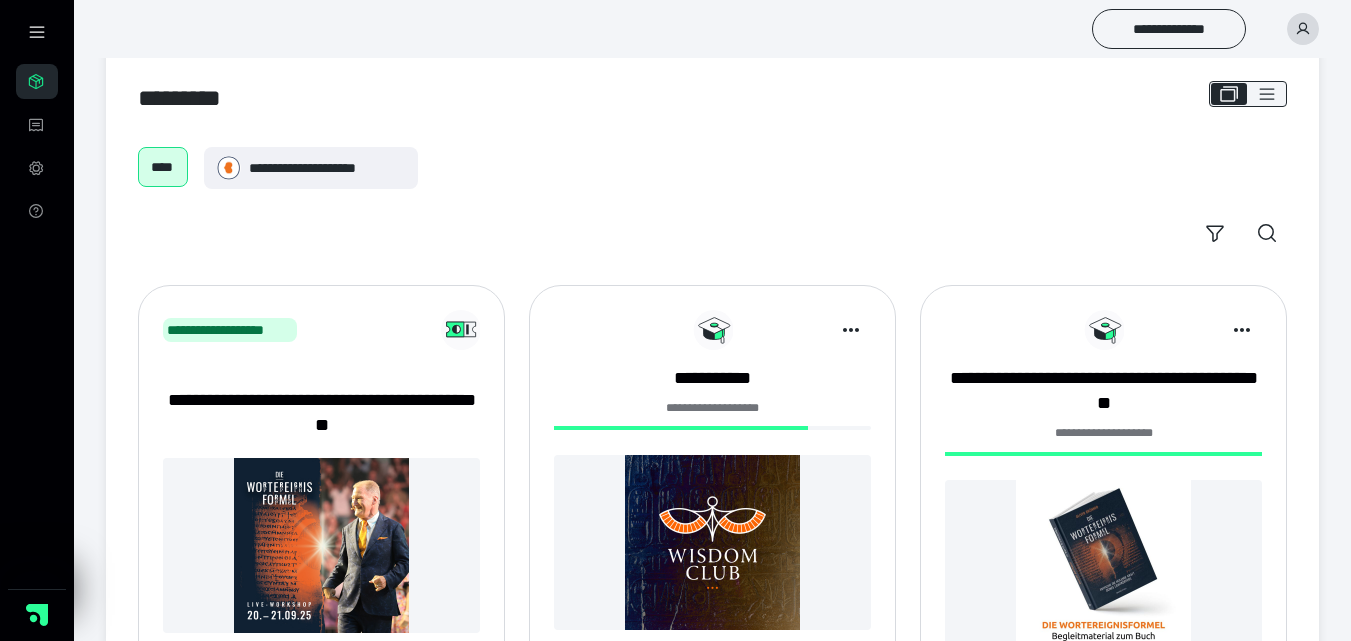 scroll, scrollTop: 40, scrollLeft: 0, axis: vertical 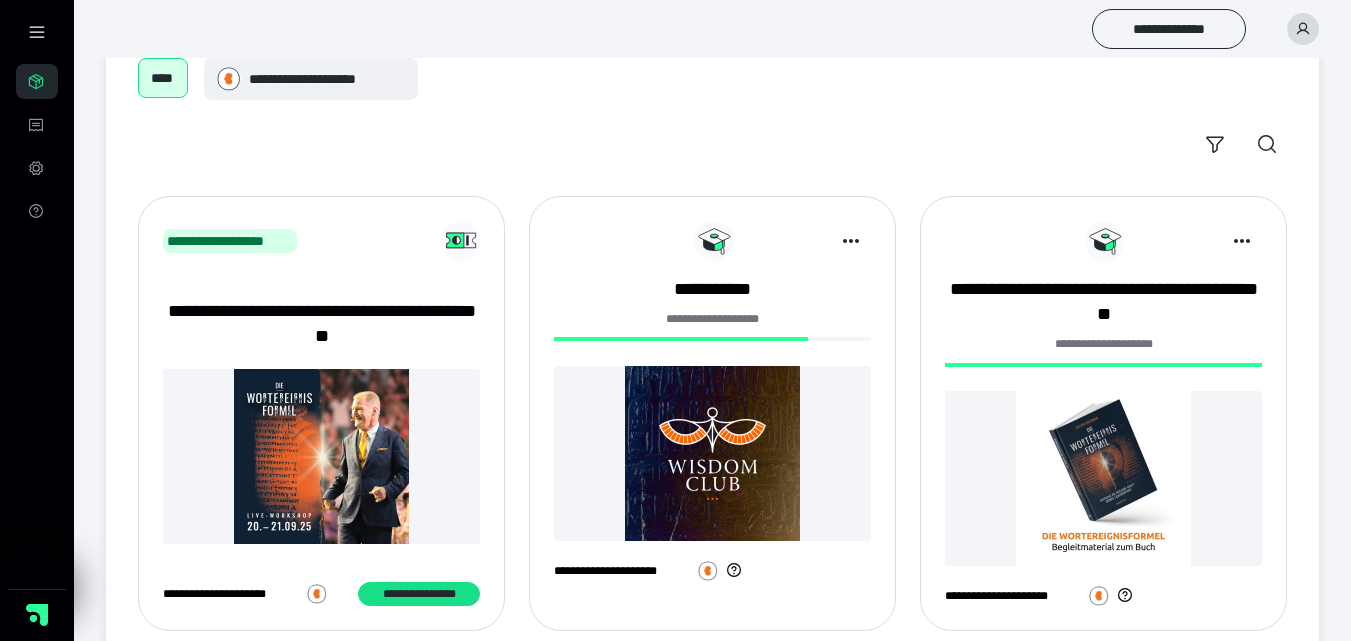 click at bounding box center (712, 453) 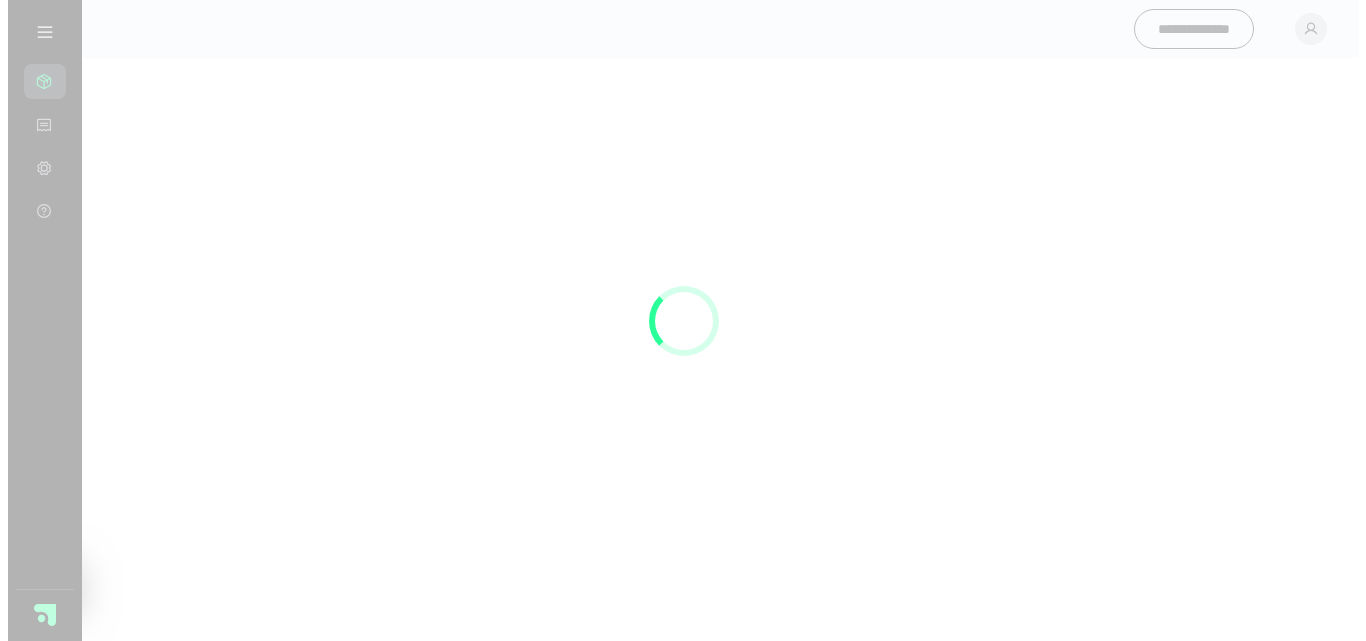 scroll, scrollTop: 0, scrollLeft: 0, axis: both 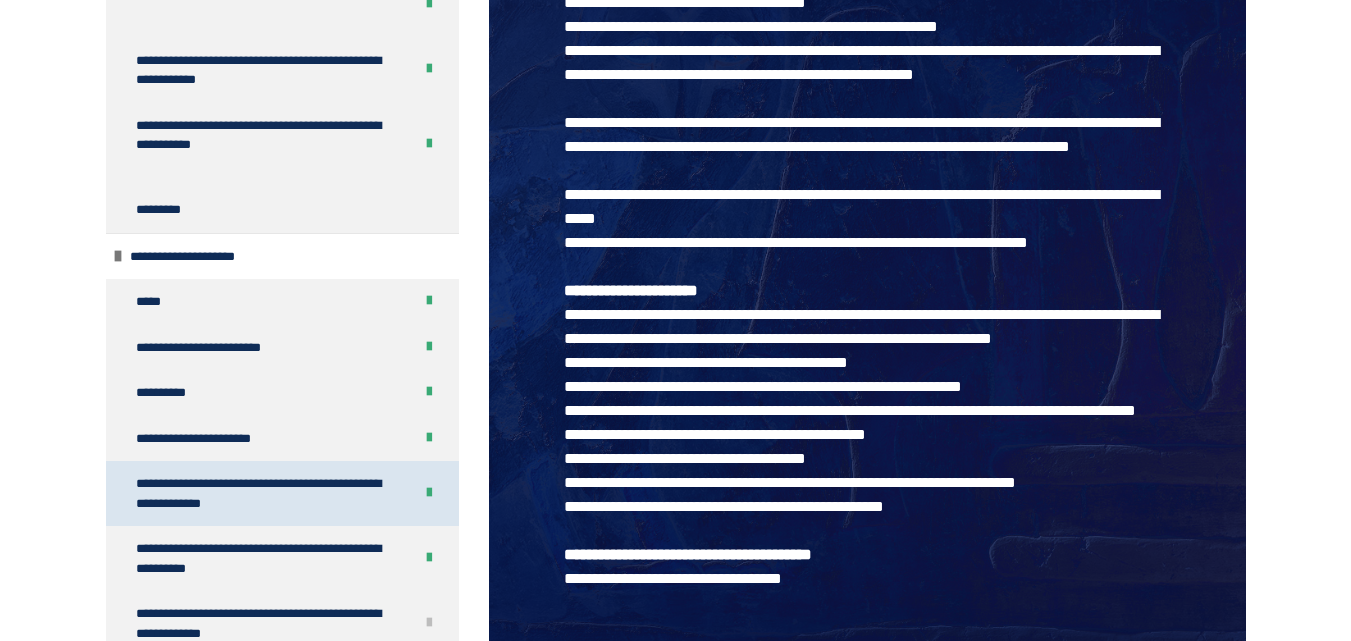 click on "**********" at bounding box center (259, 493) 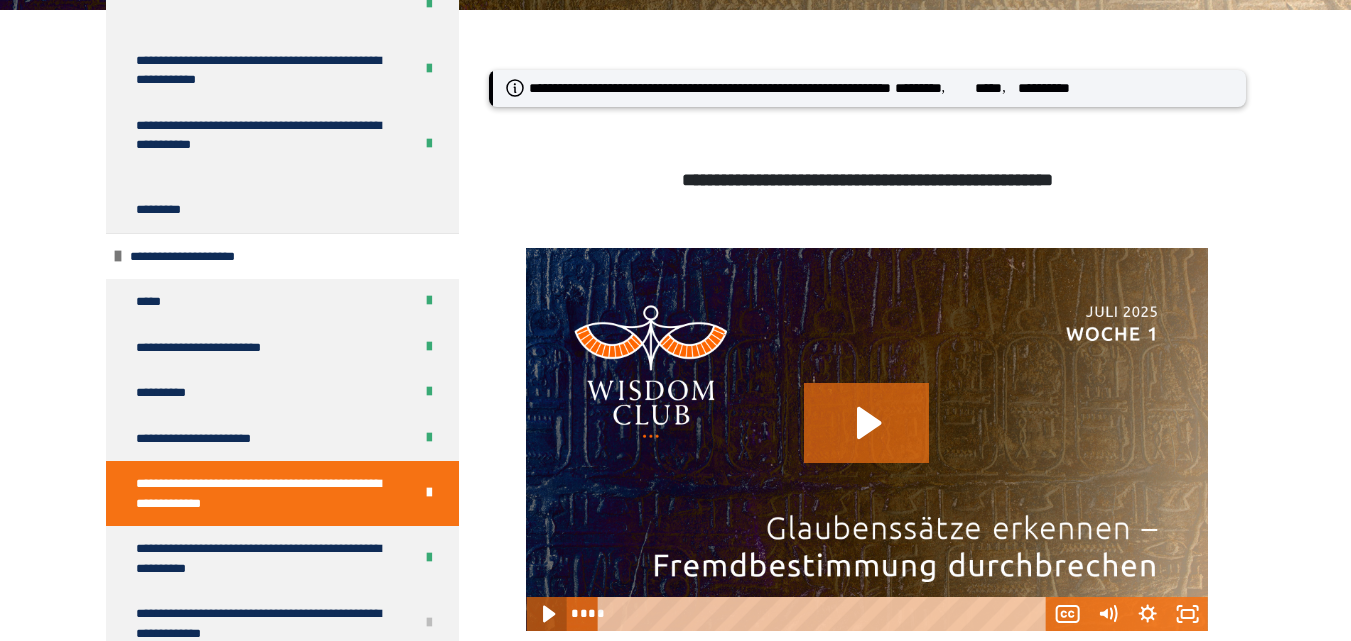 click 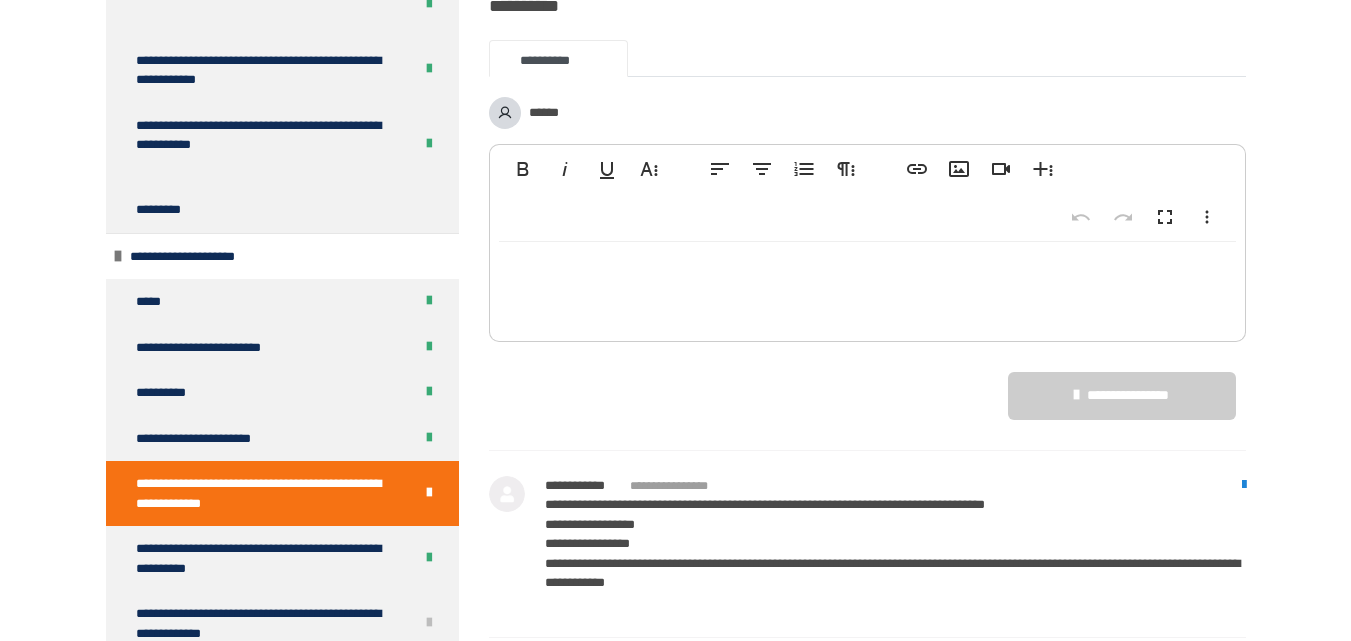 scroll, scrollTop: 1830, scrollLeft: 0, axis: vertical 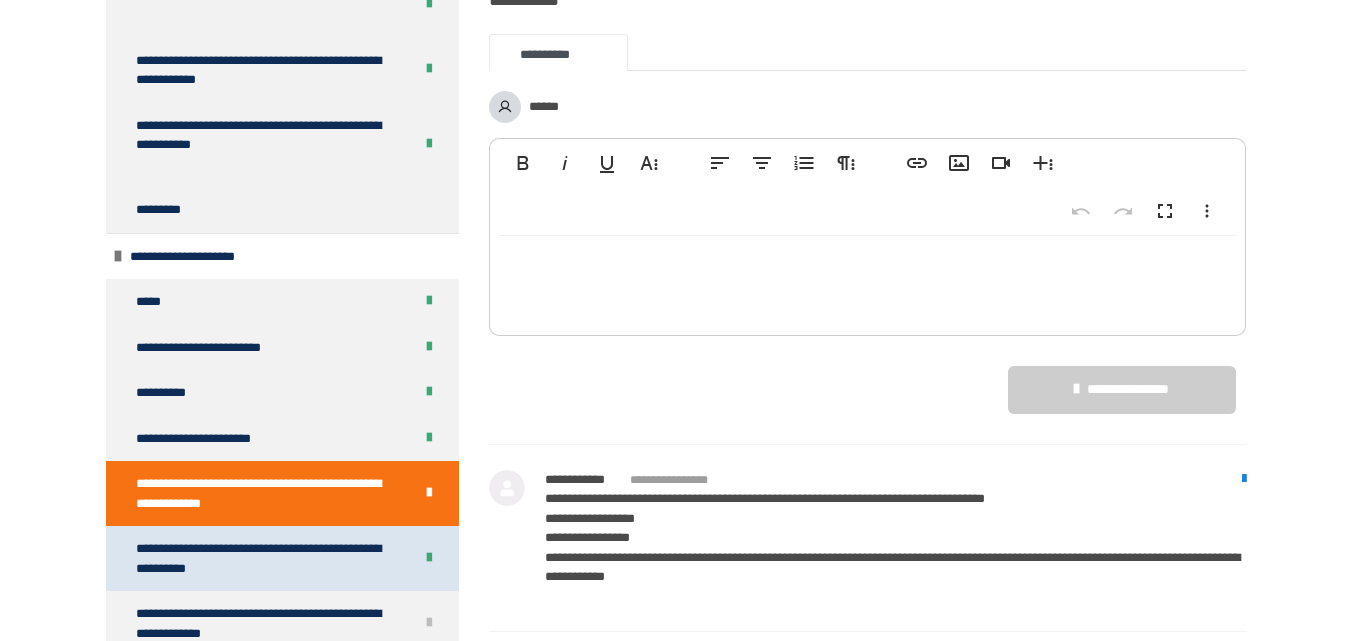 click on "**********" at bounding box center (259, 558) 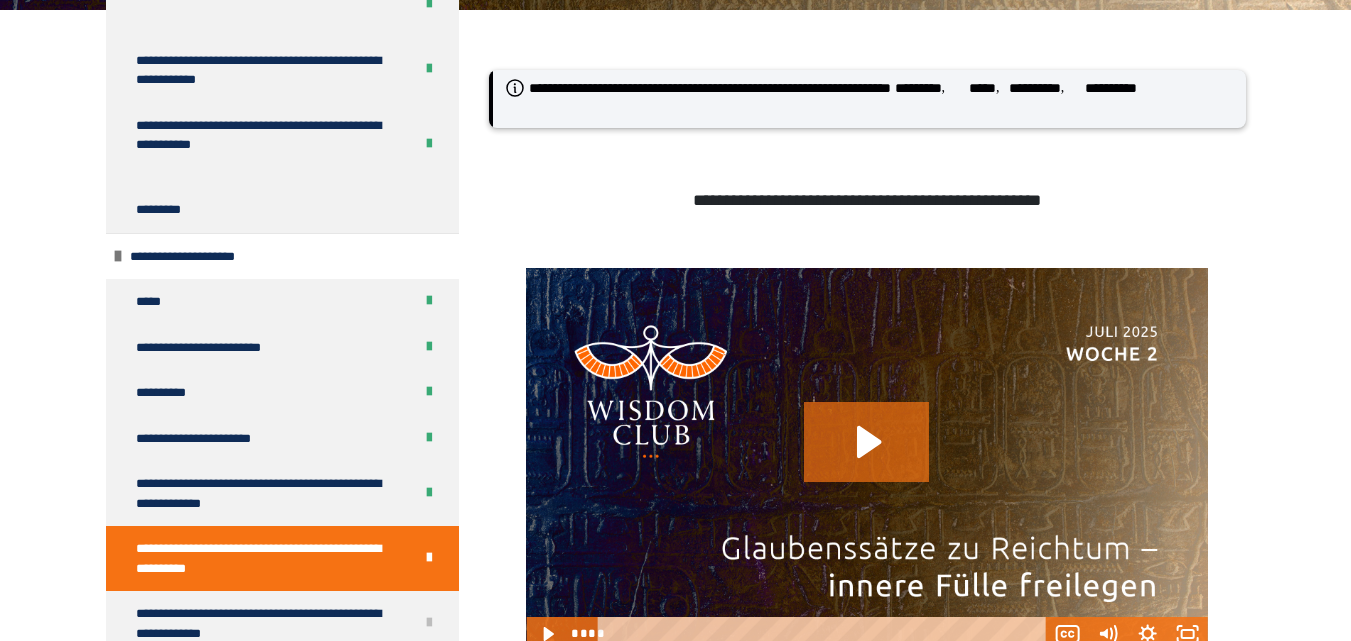 scroll, scrollTop: 310, scrollLeft: 0, axis: vertical 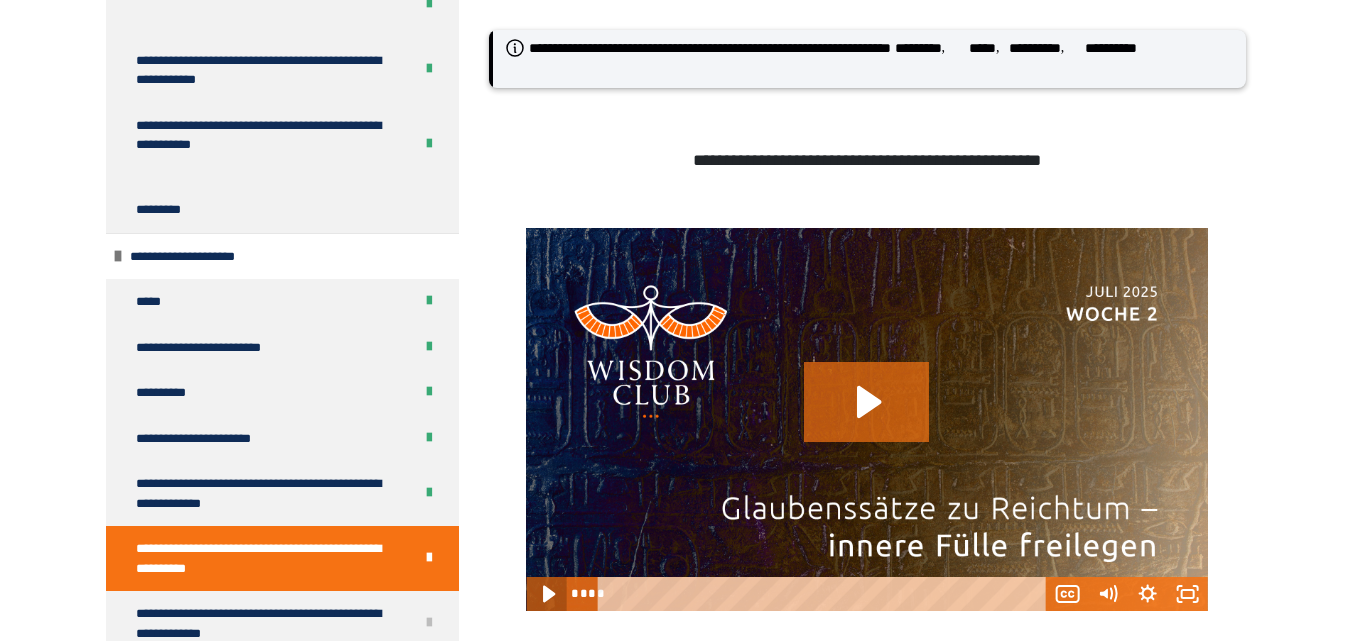 click 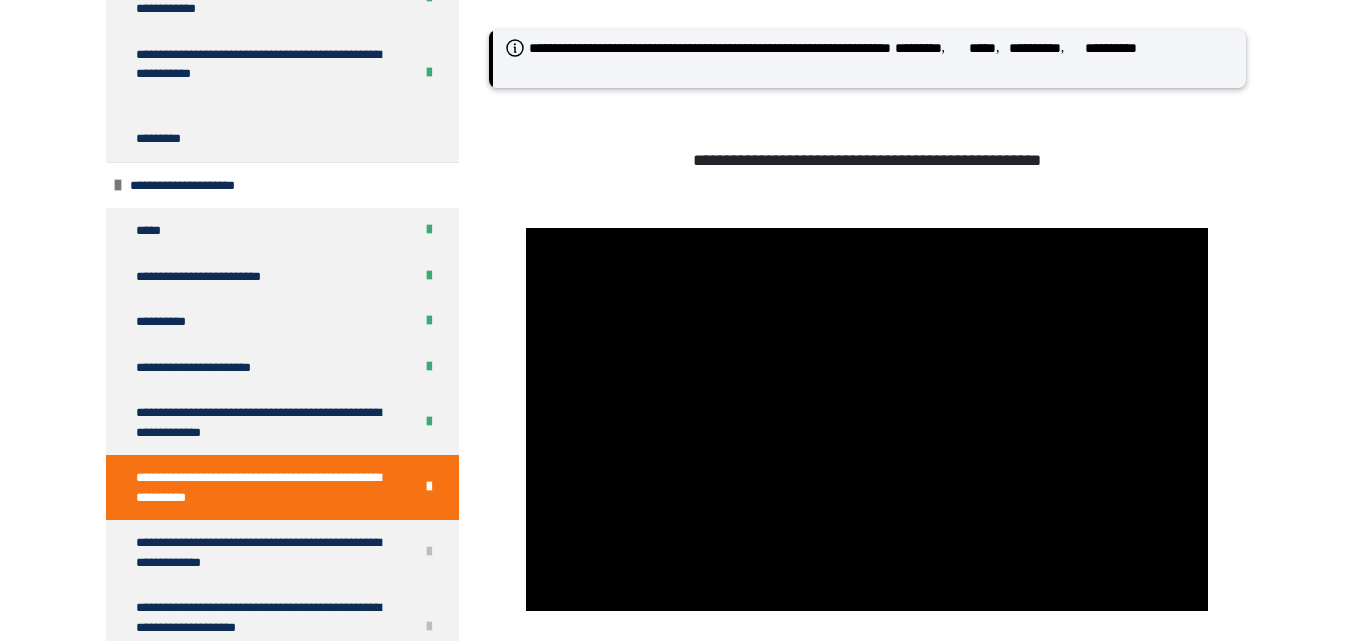 scroll, scrollTop: 933, scrollLeft: 0, axis: vertical 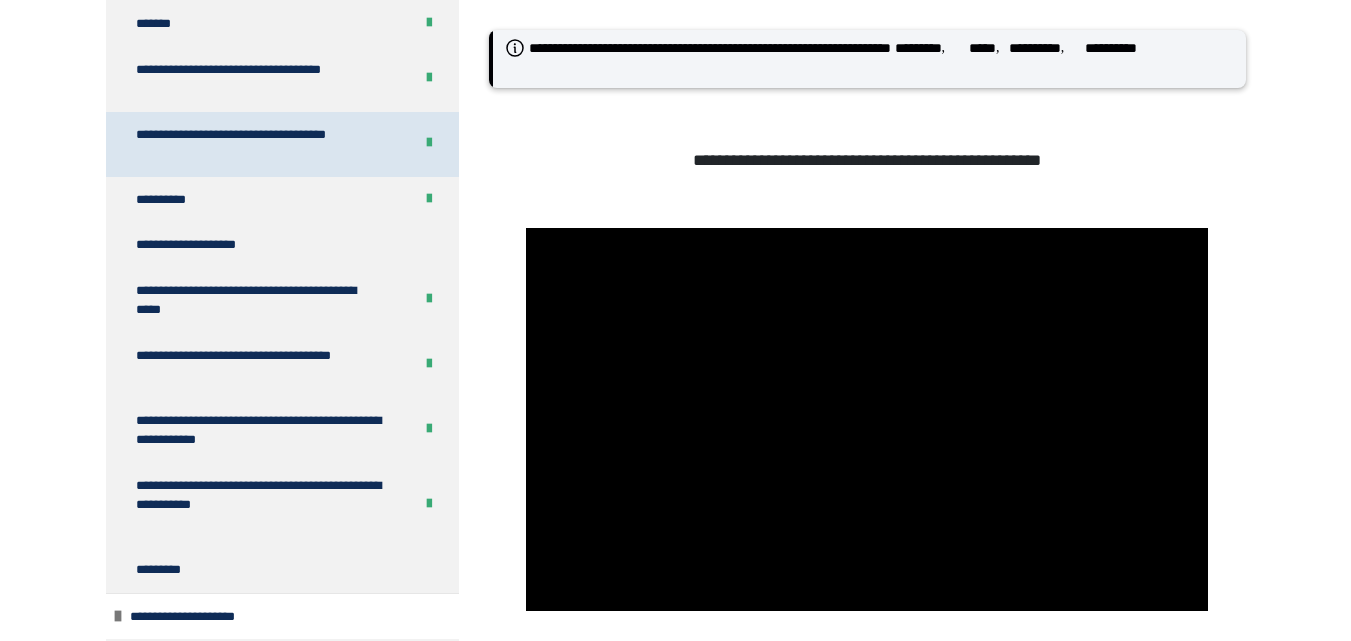 click on "**********" at bounding box center [259, 144] 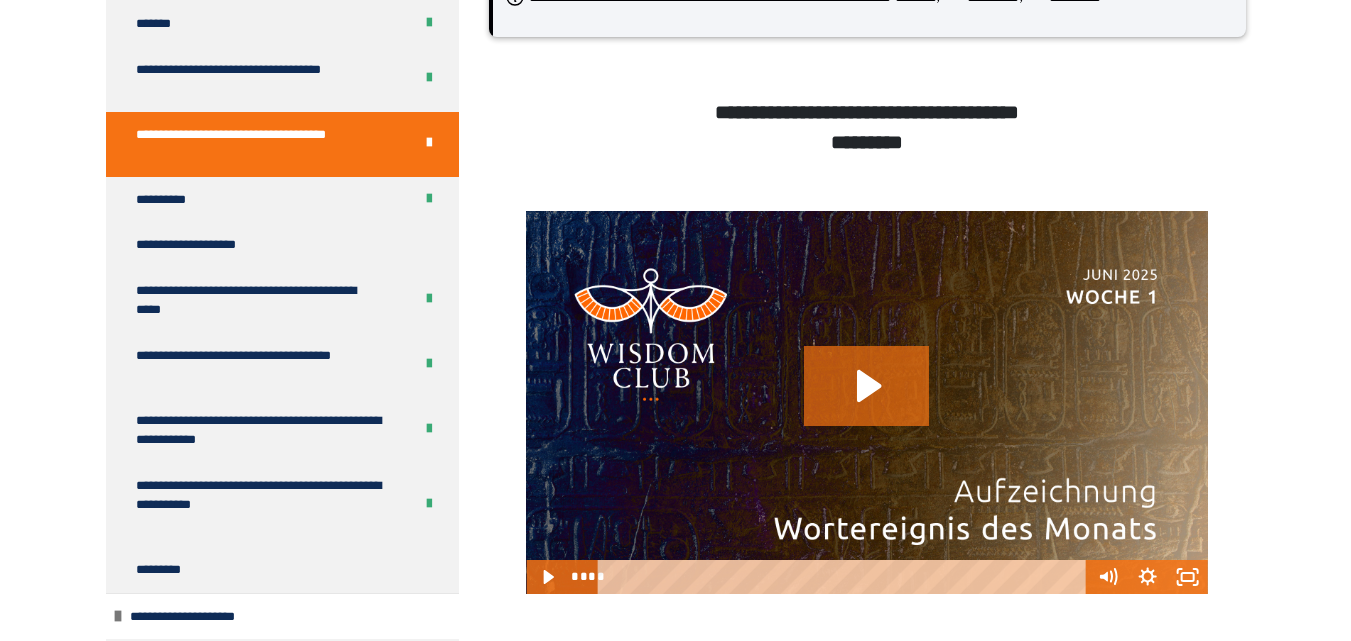 scroll, scrollTop: 390, scrollLeft: 0, axis: vertical 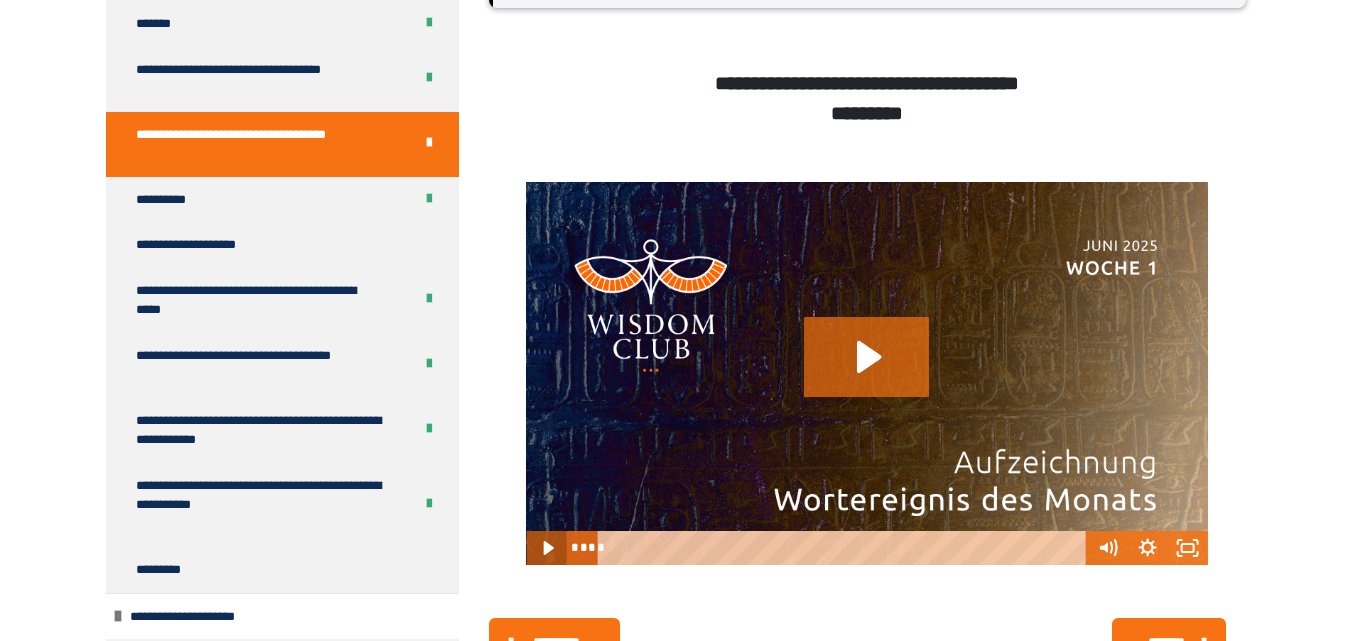click 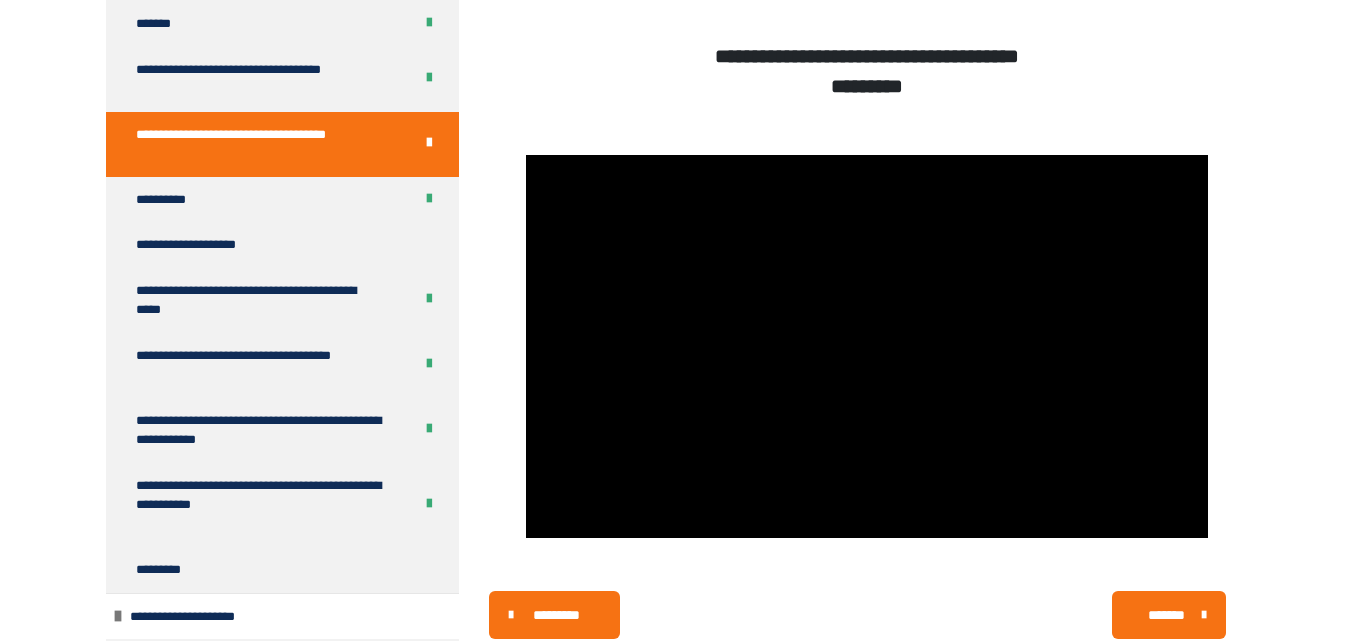 scroll, scrollTop: 430, scrollLeft: 0, axis: vertical 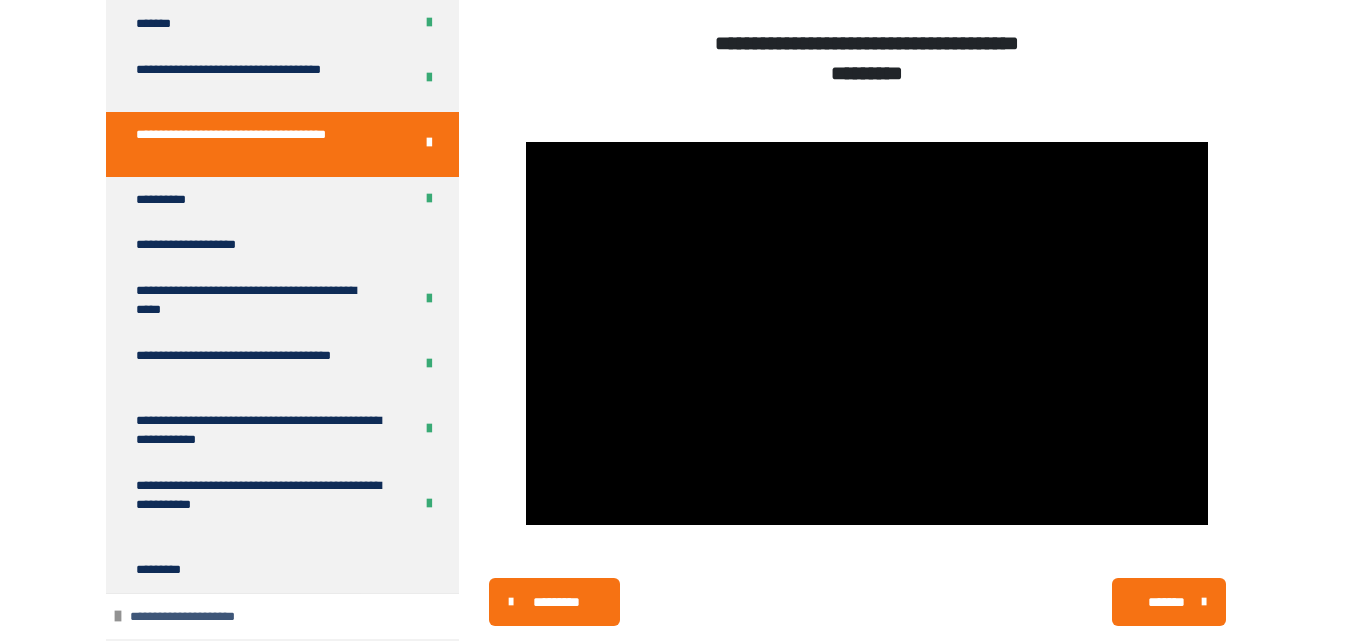 click on "**********" at bounding box center (282, 616) 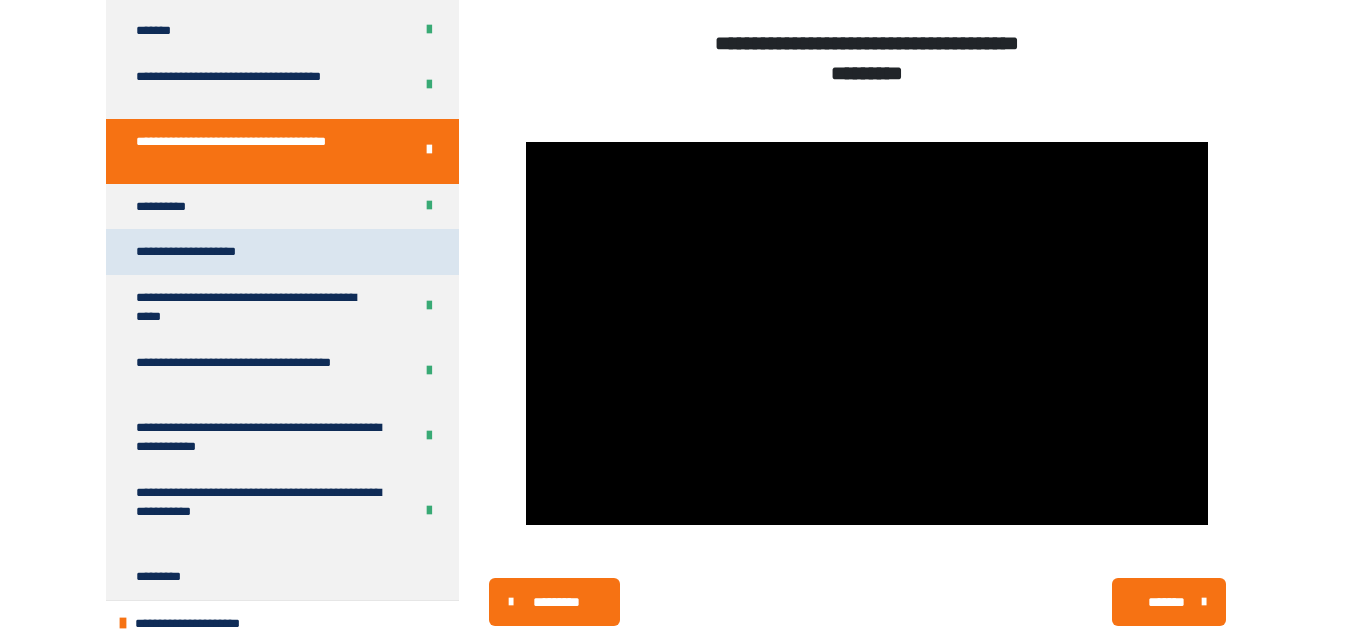 click on "**********" at bounding box center [205, 252] 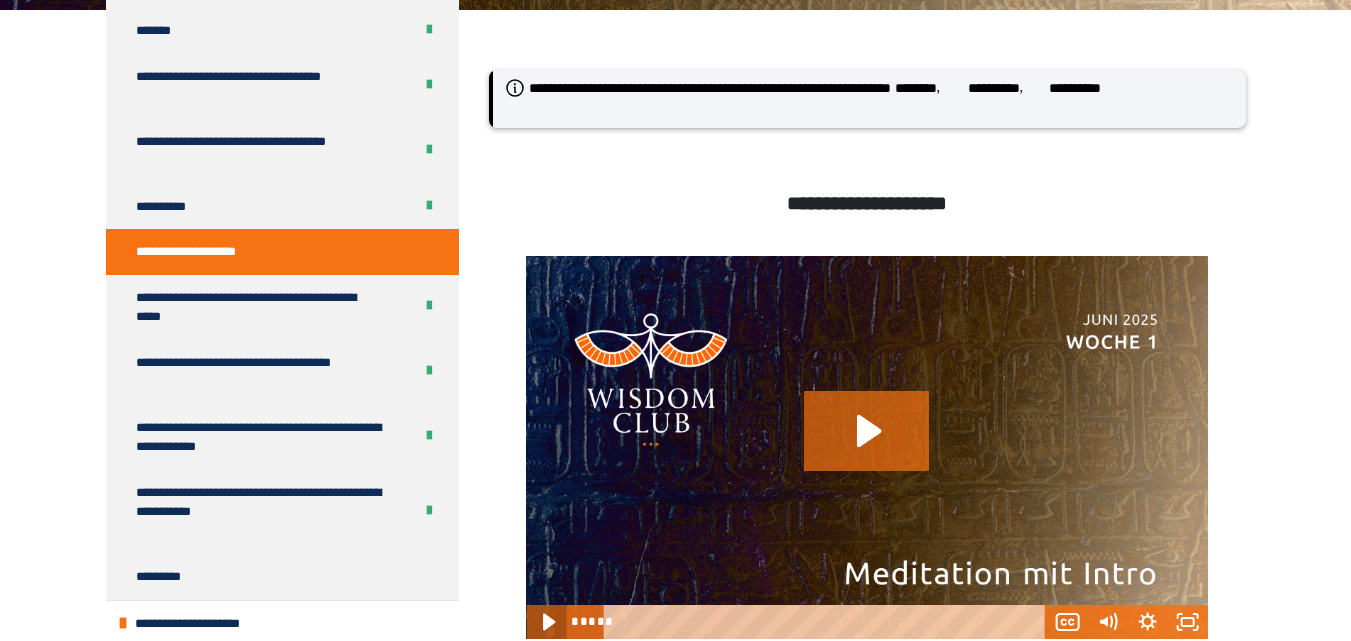 click 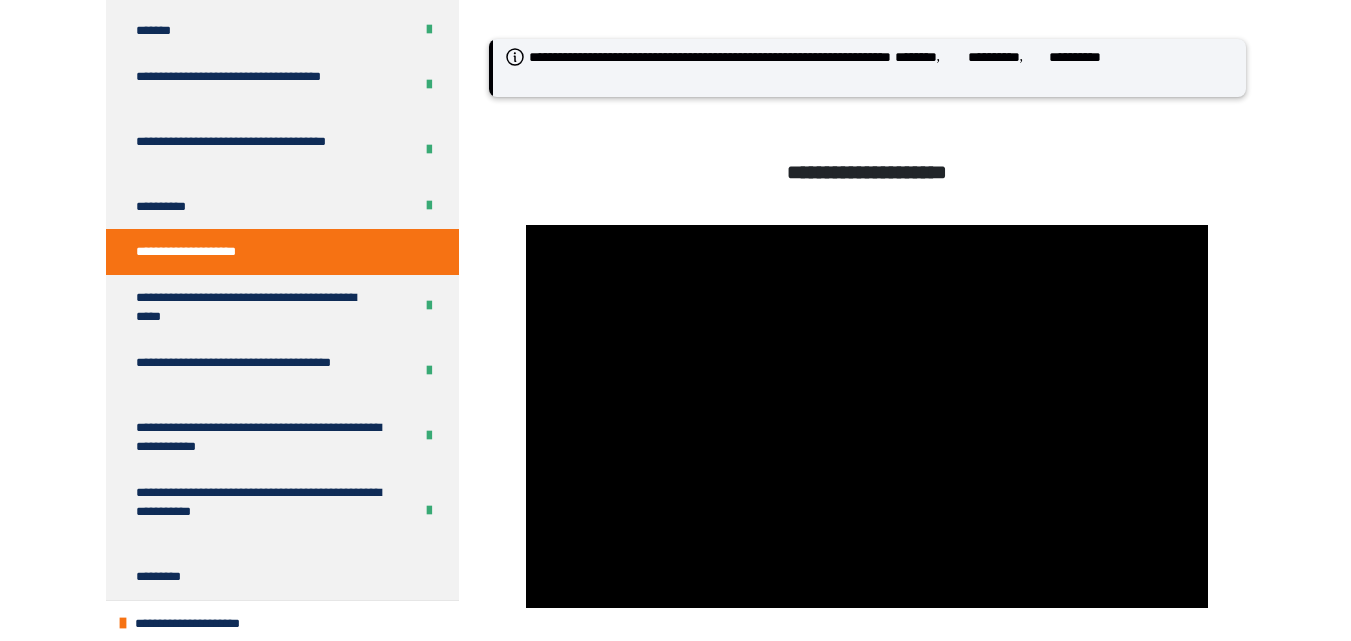 scroll, scrollTop: 310, scrollLeft: 0, axis: vertical 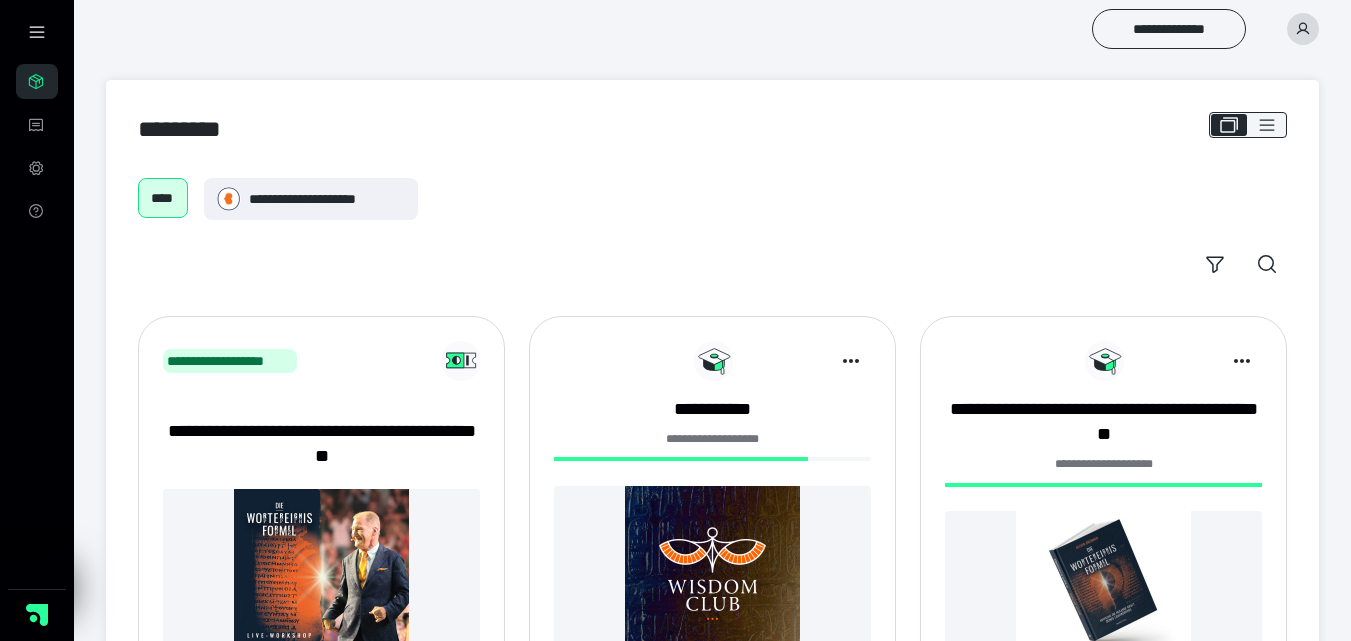 click 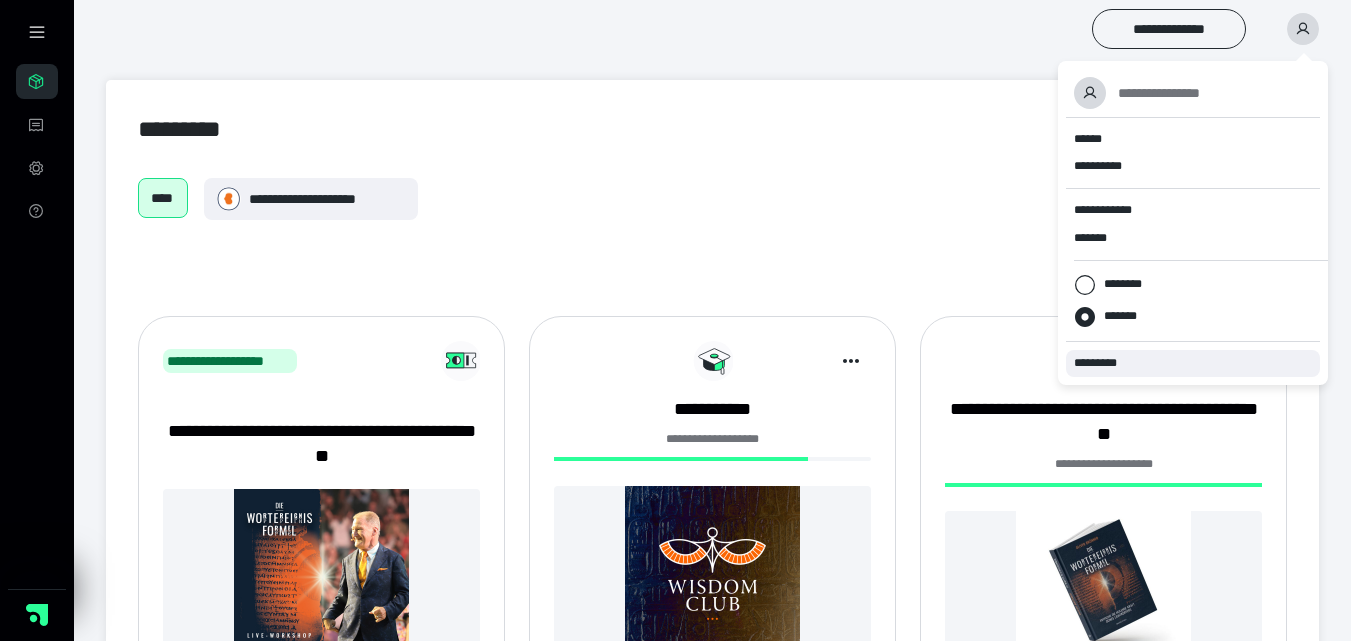 click on "*********" at bounding box center [1104, 363] 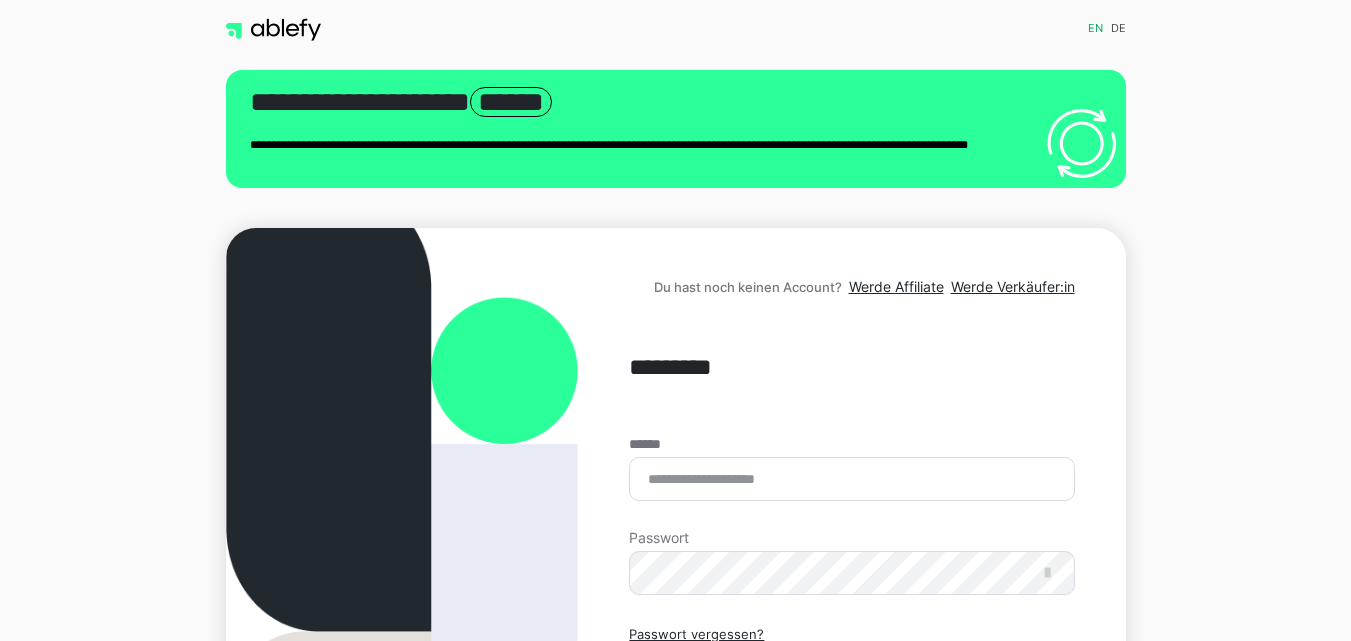 scroll, scrollTop: 0, scrollLeft: 0, axis: both 